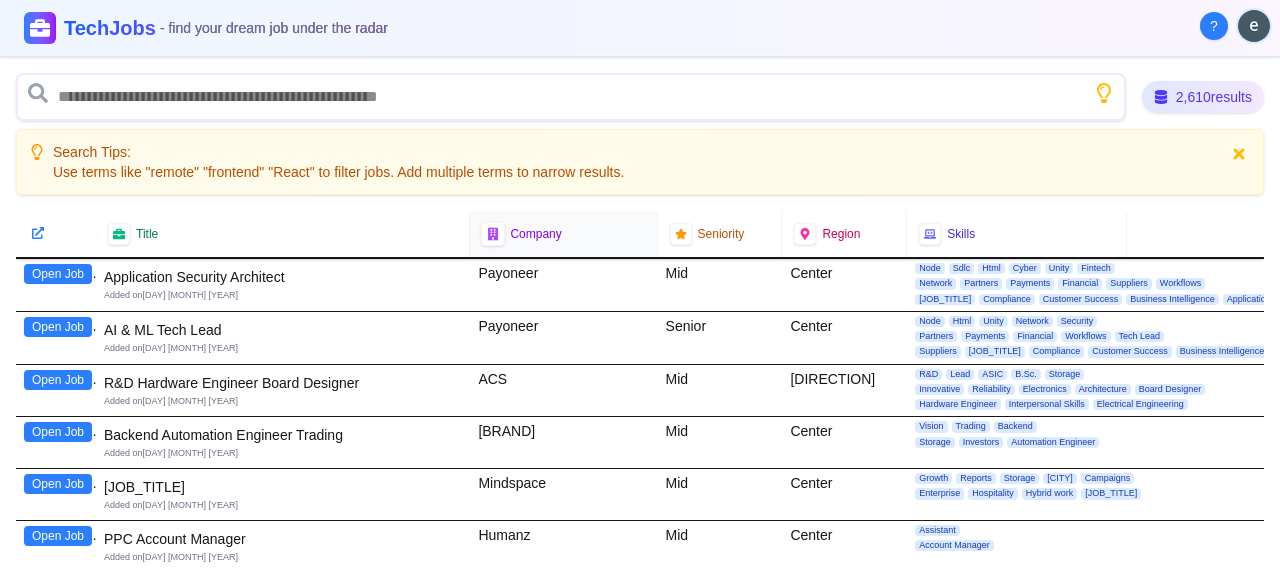 scroll, scrollTop: 0, scrollLeft: 0, axis: both 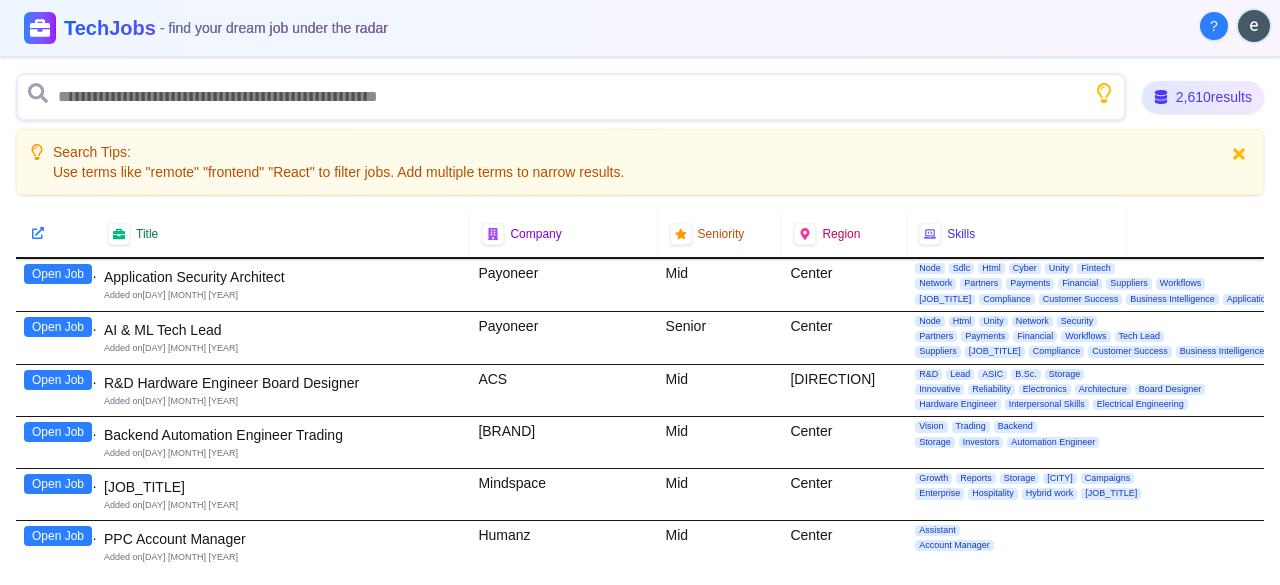 click at bounding box center (1238, 153) 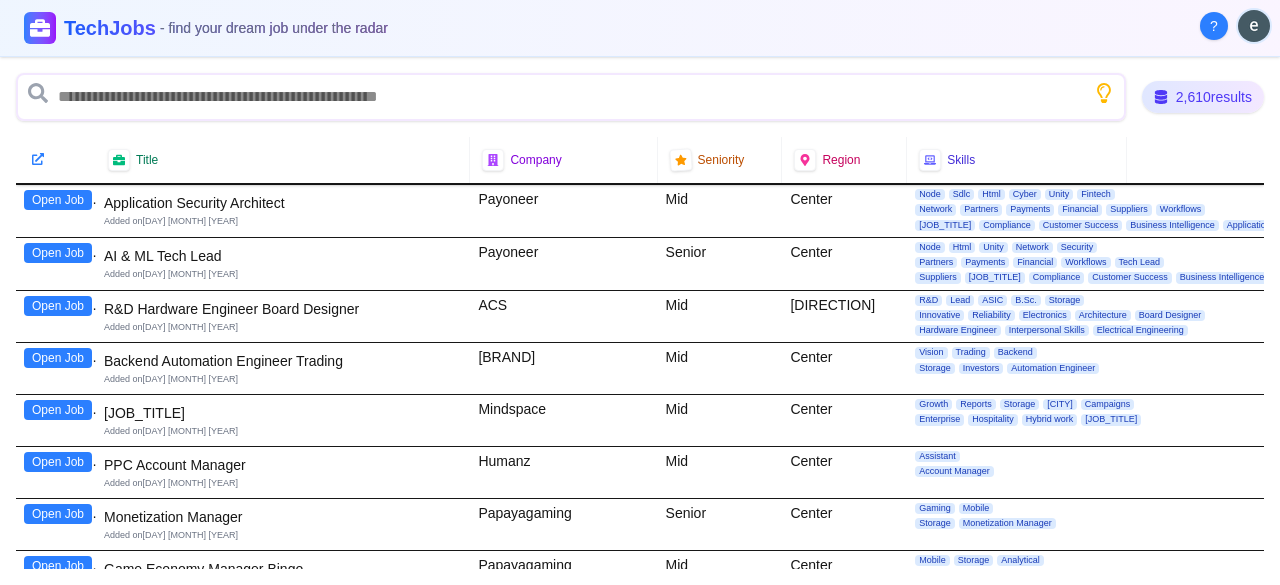 click on "Mid" at bounding box center (720, 211) 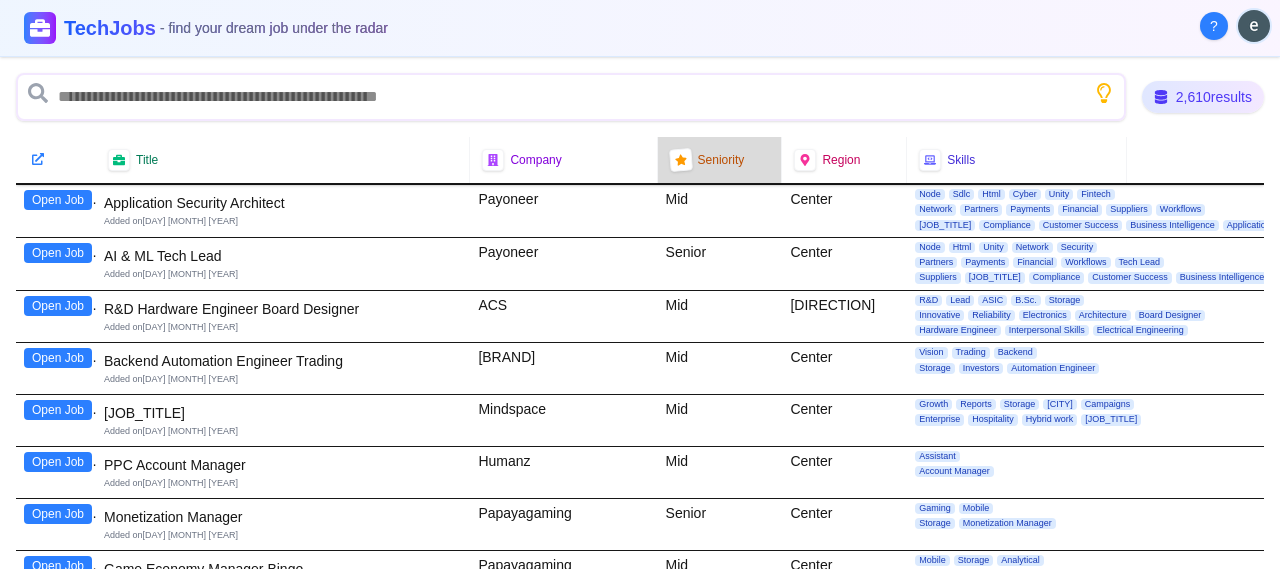 click at bounding box center (681, 160) 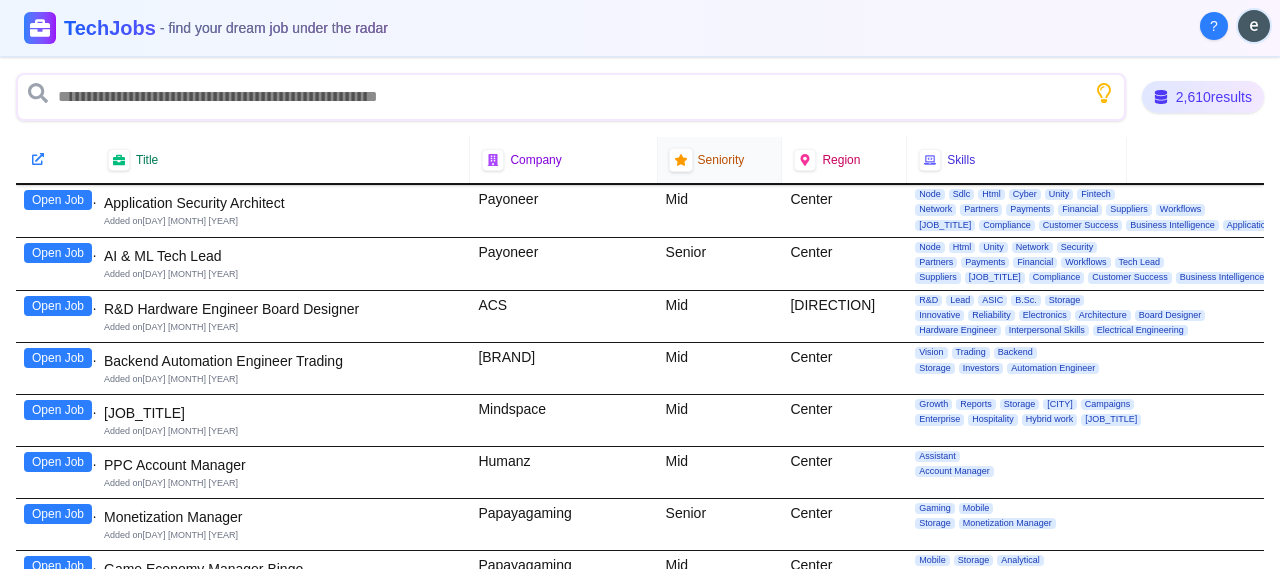 click at bounding box center [119, 160] 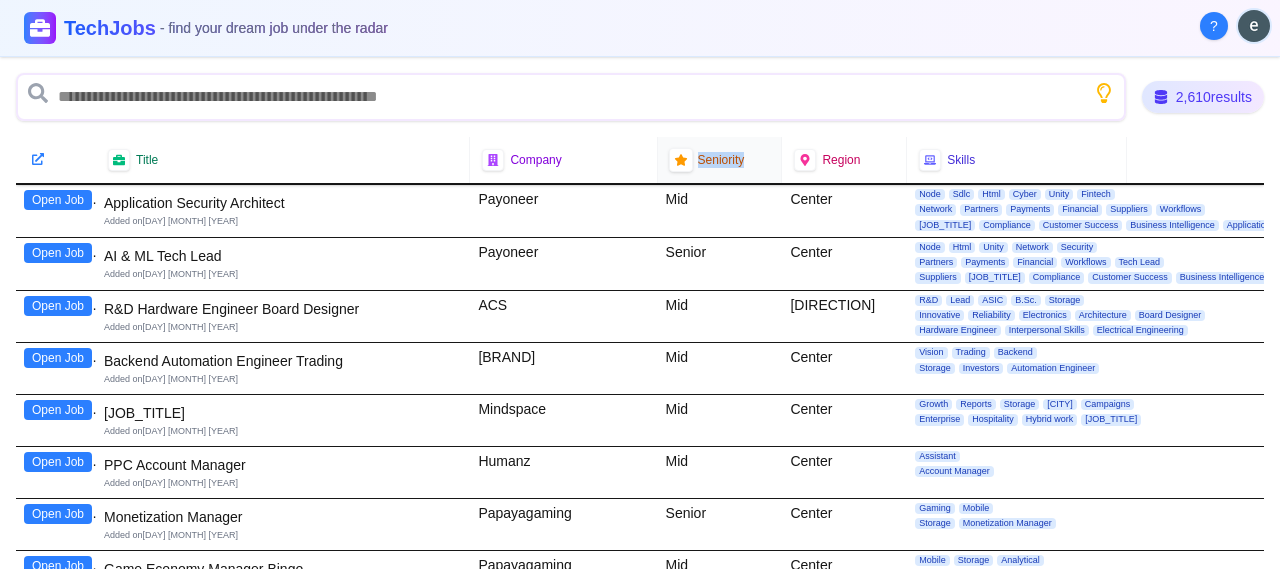 click at bounding box center (119, 160) 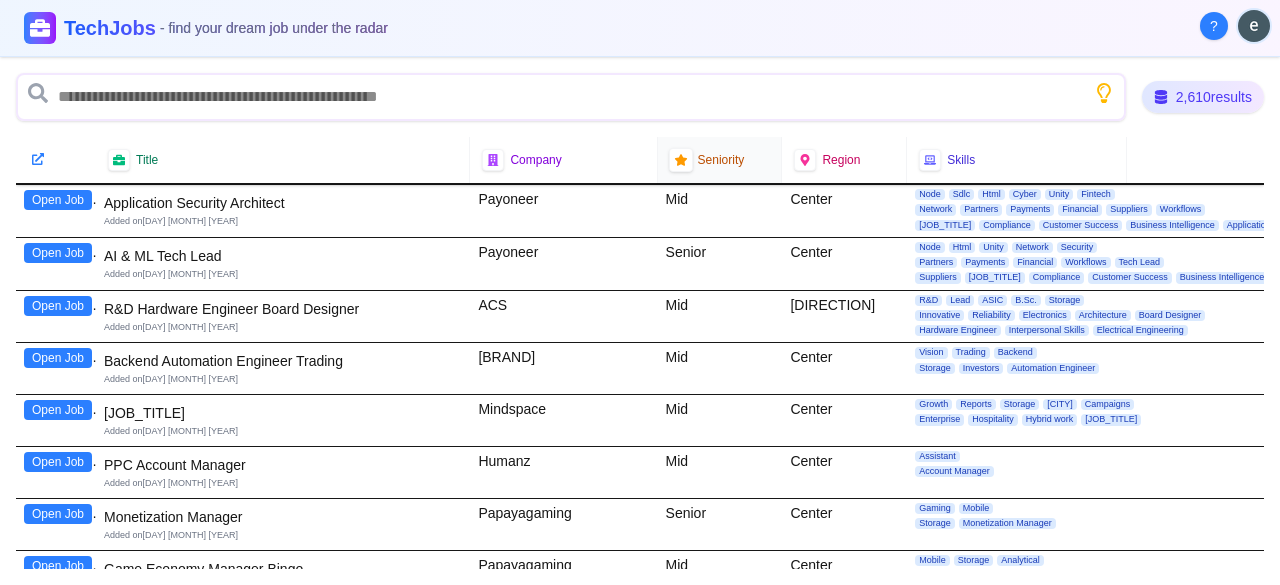 click at bounding box center [680, 159] 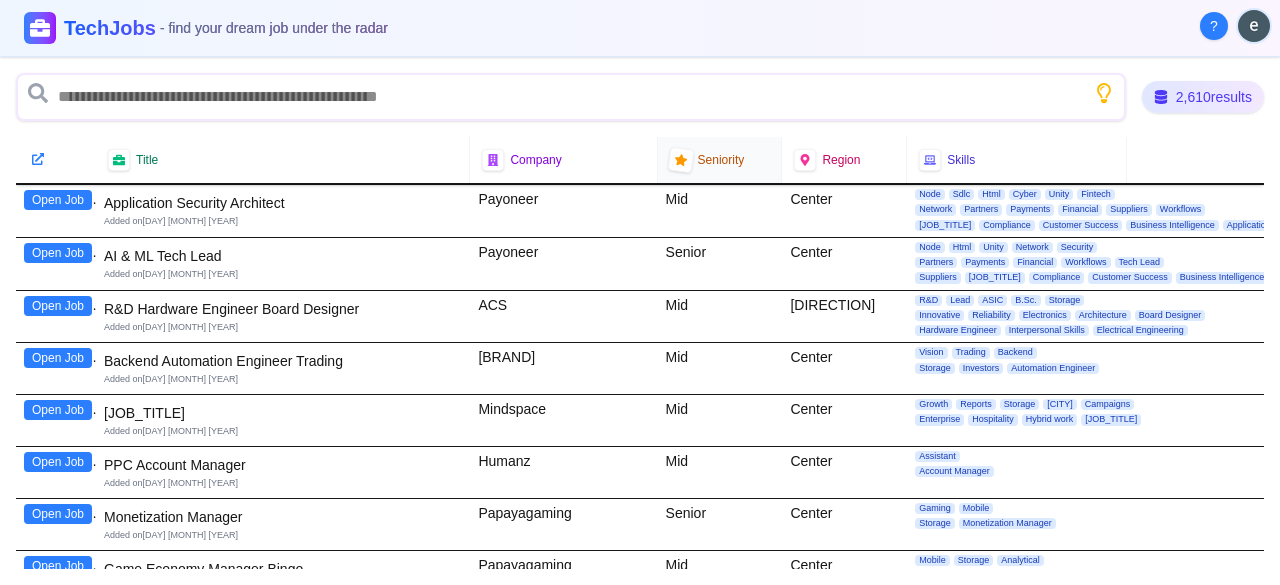 click at bounding box center (681, 159) 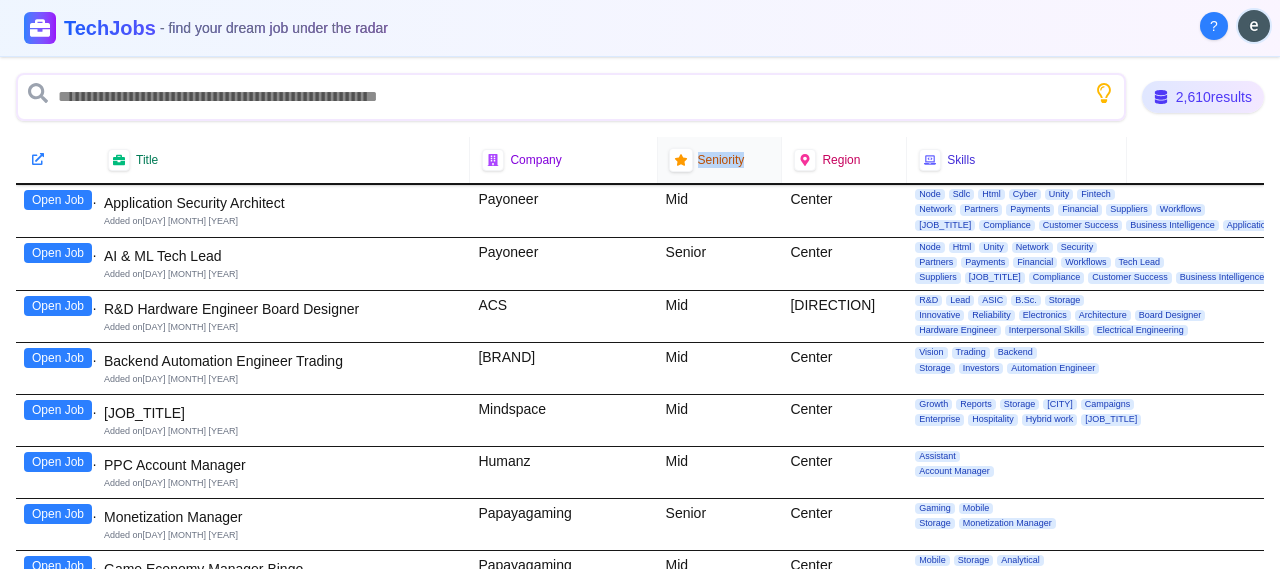 click at bounding box center [680, 160] 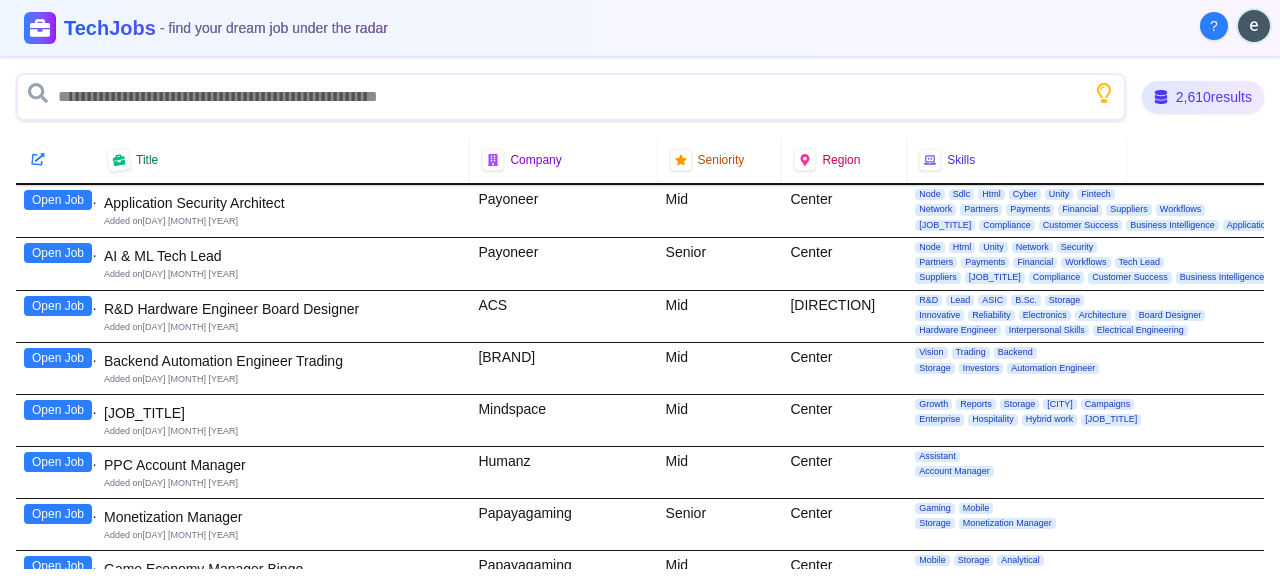 click at bounding box center (38, 159) 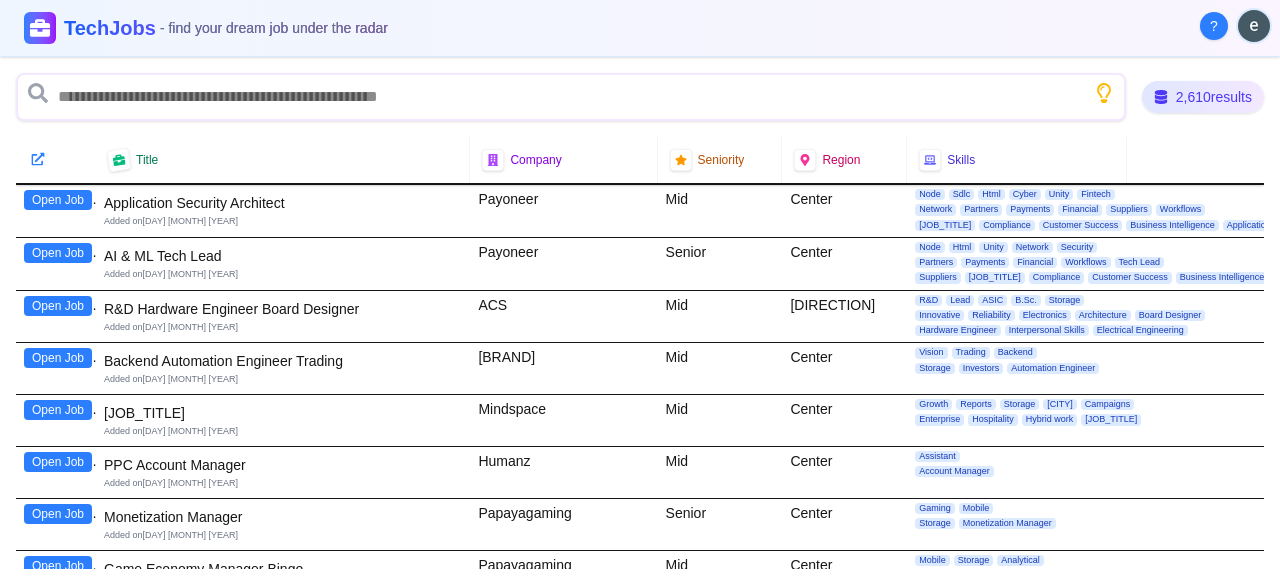 click at bounding box center (37, 158) 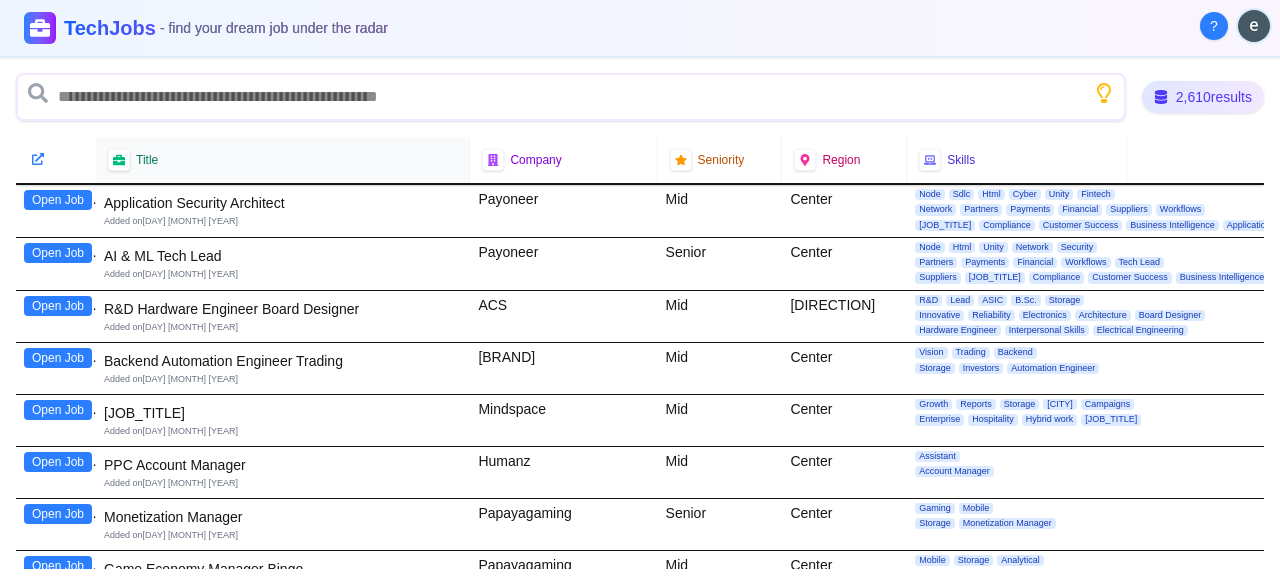 click on "Title" at bounding box center (282, 160) 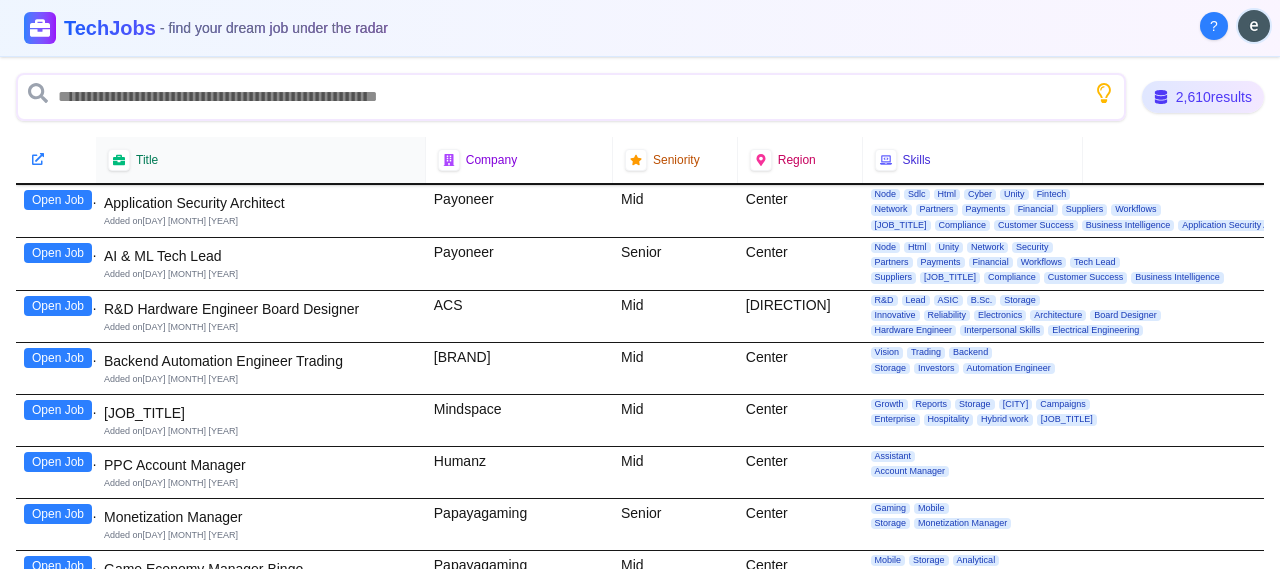 drag, startPoint x: 461, startPoint y: 161, endPoint x: 421, endPoint y: 166, distance: 40.311287 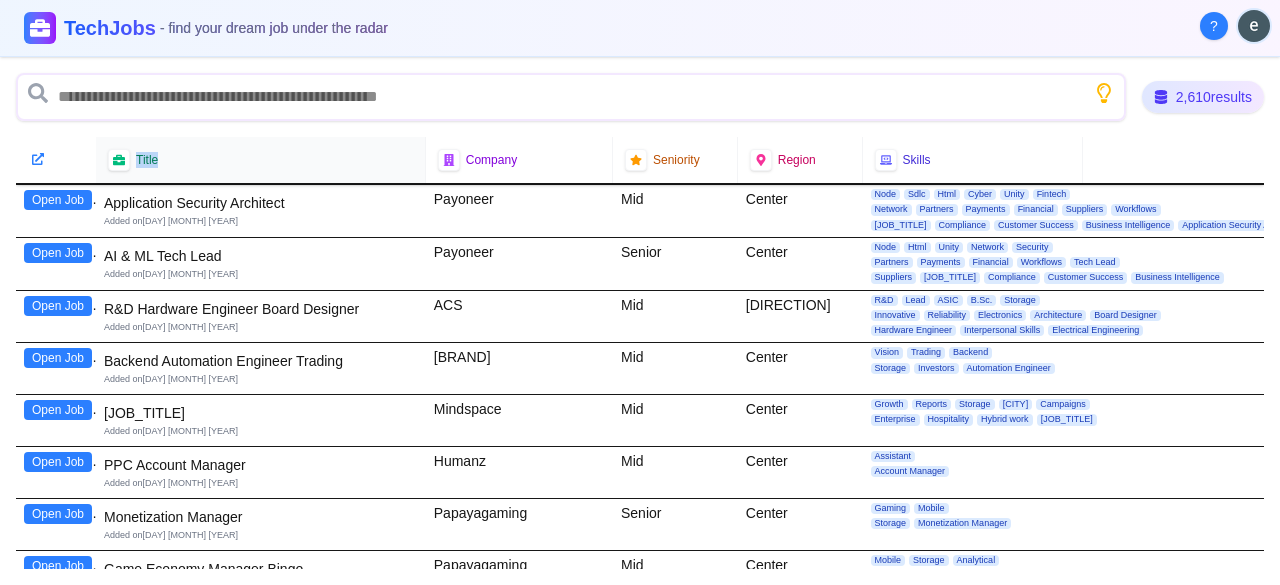click on "Title" at bounding box center [147, 160] 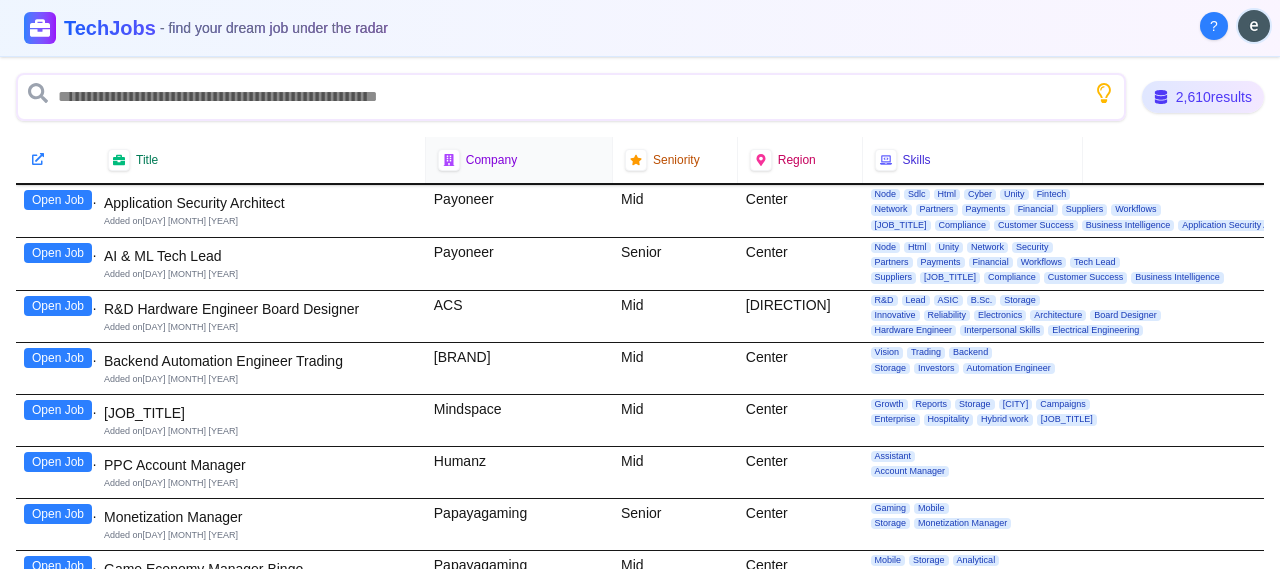 click on "Company" at bounding box center [491, 160] 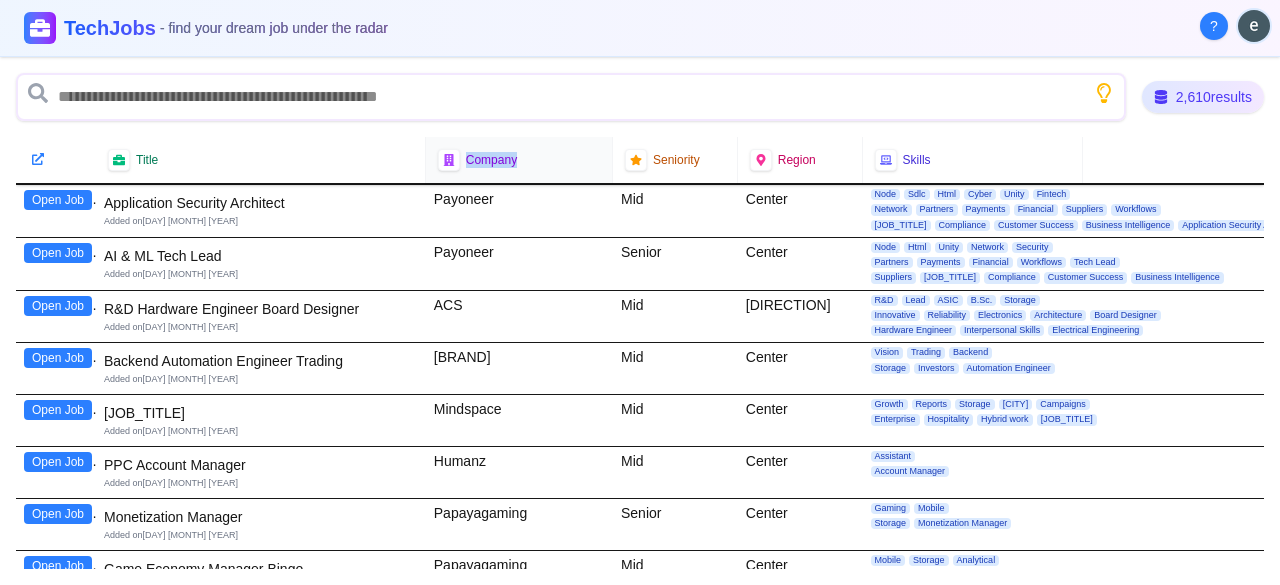 click on "Company" at bounding box center [491, 160] 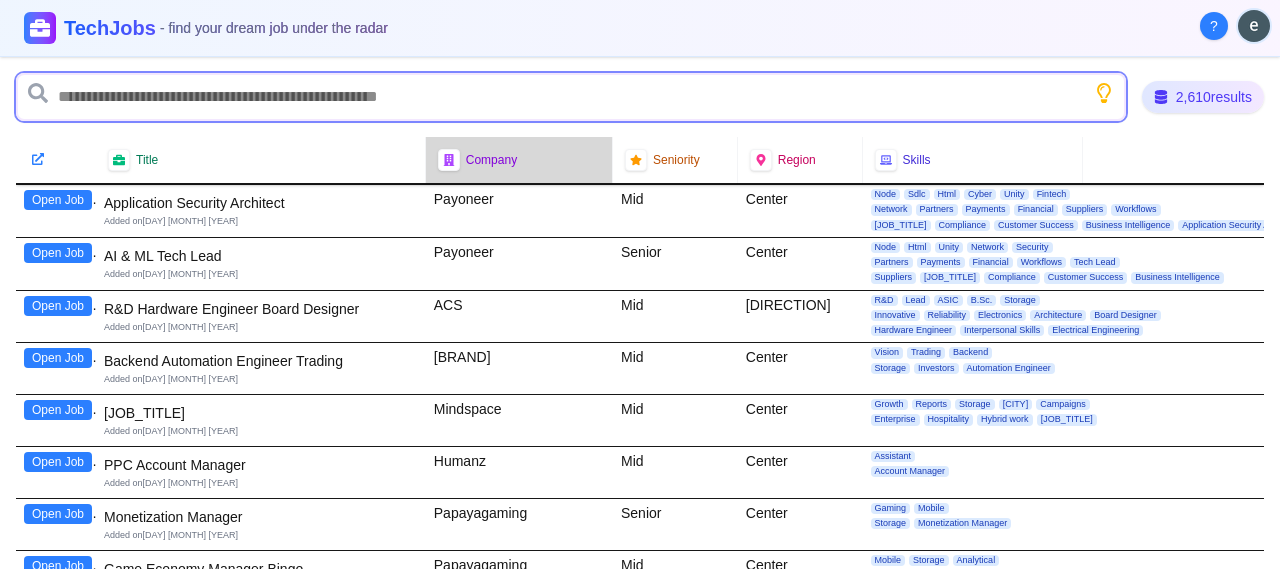 click at bounding box center (571, 97) 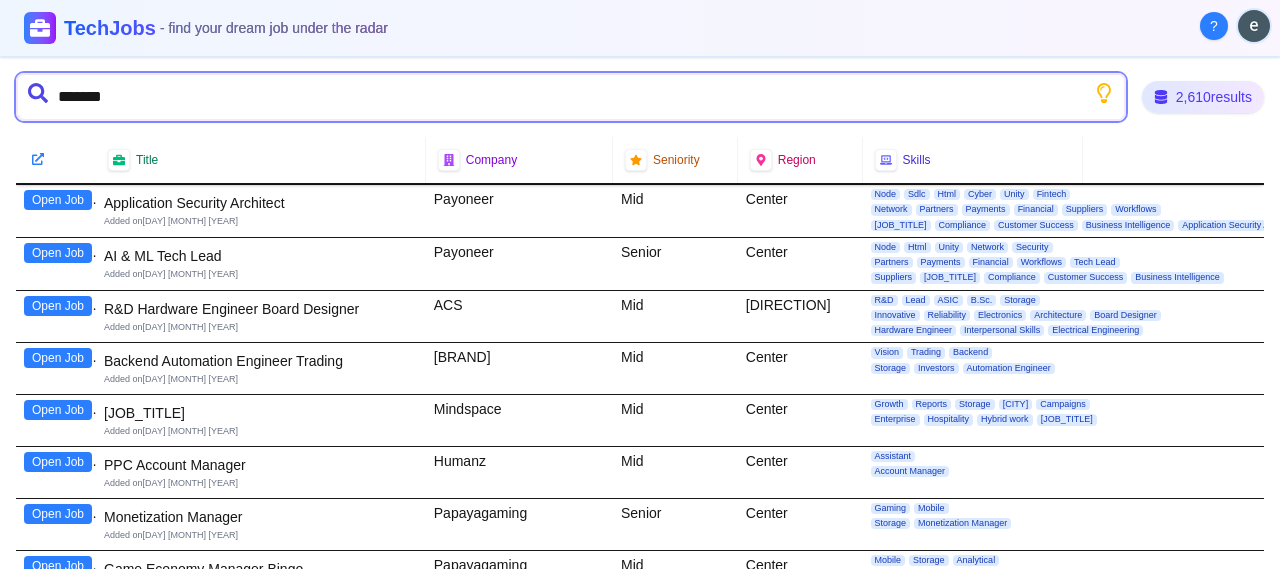 type 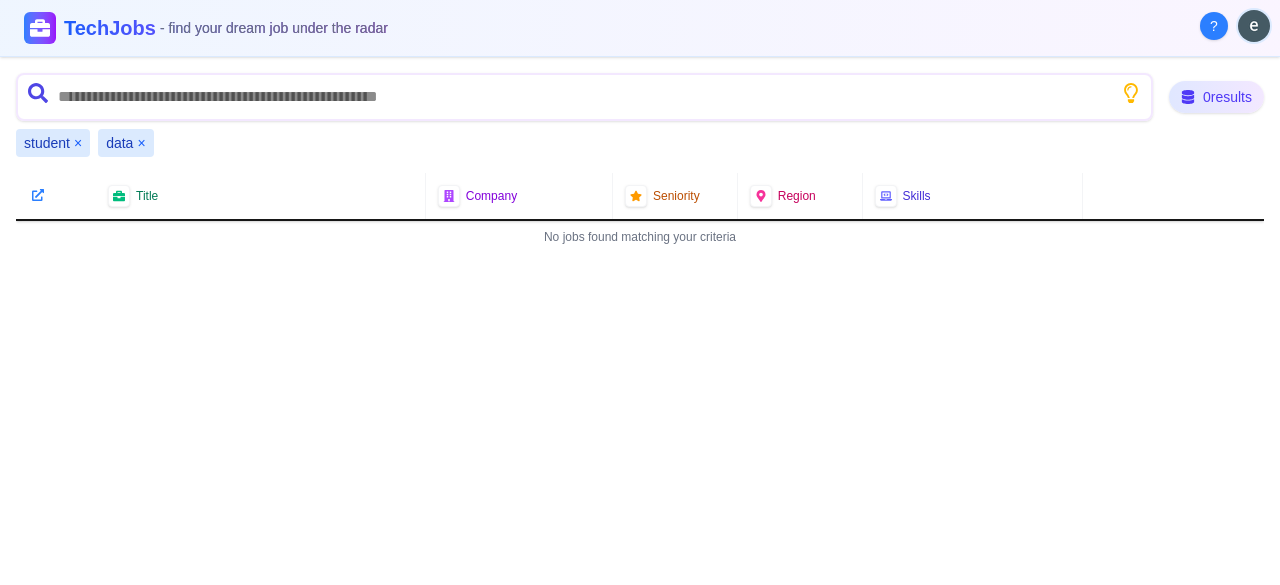 click on "×" at bounding box center (78, 143) 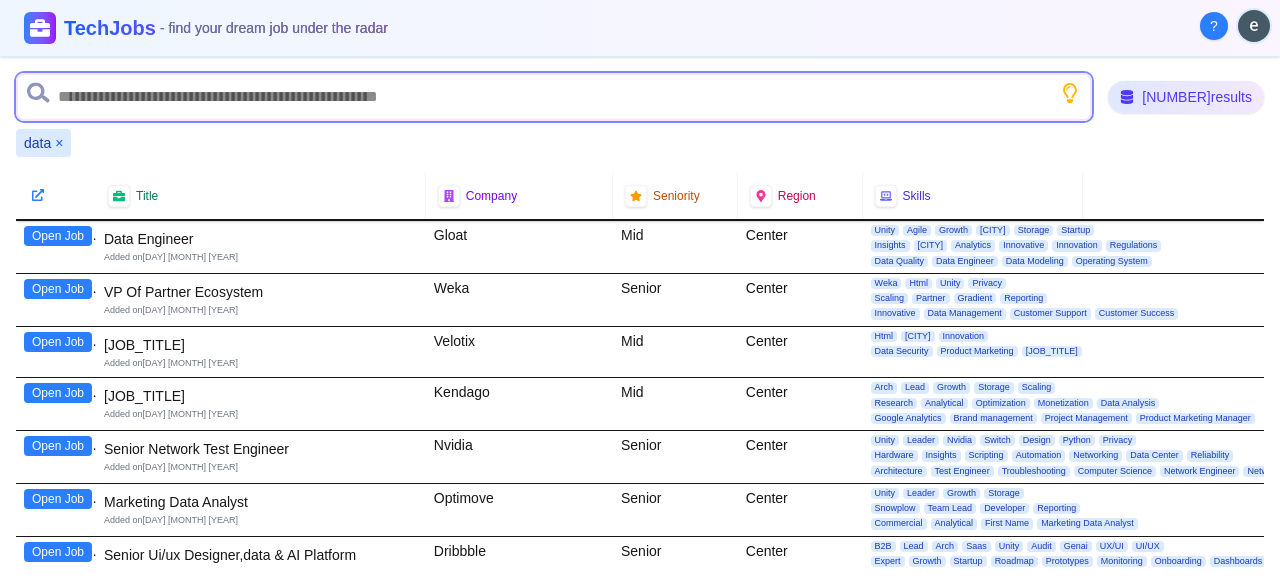 click at bounding box center (554, 97) 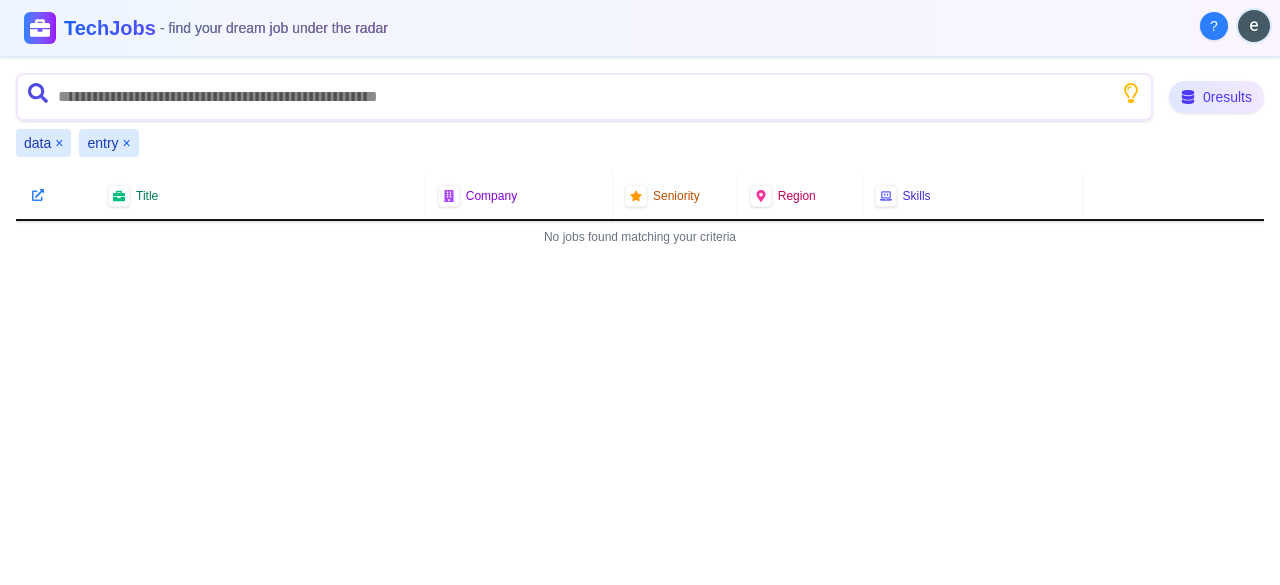 click on "×" at bounding box center [127, 143] 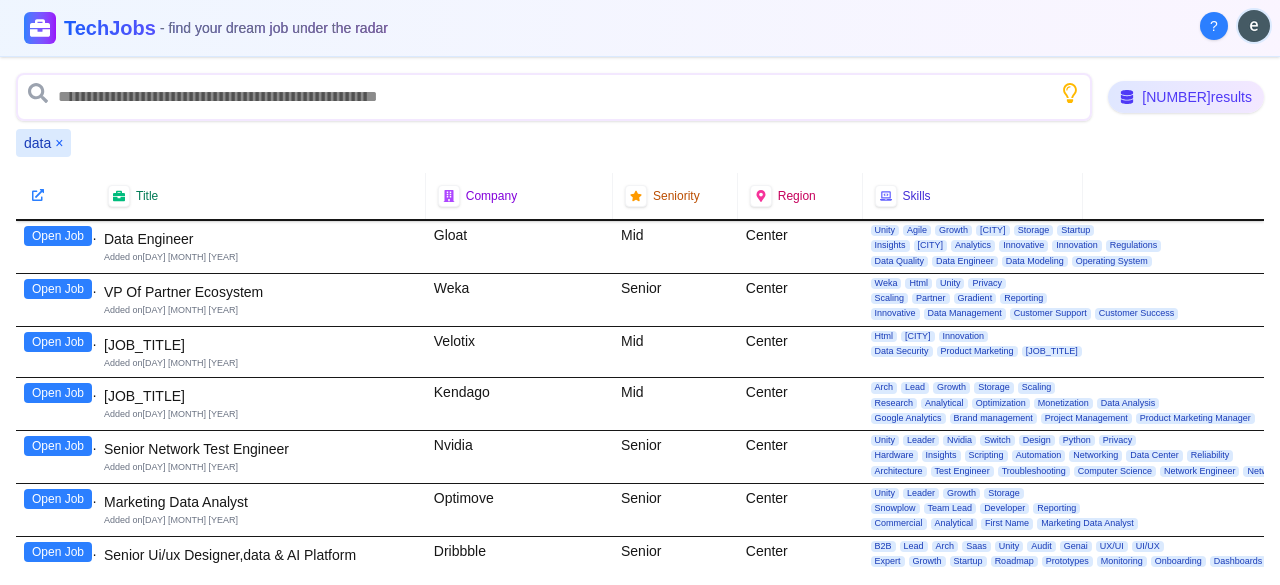 click on "×" at bounding box center (59, 143) 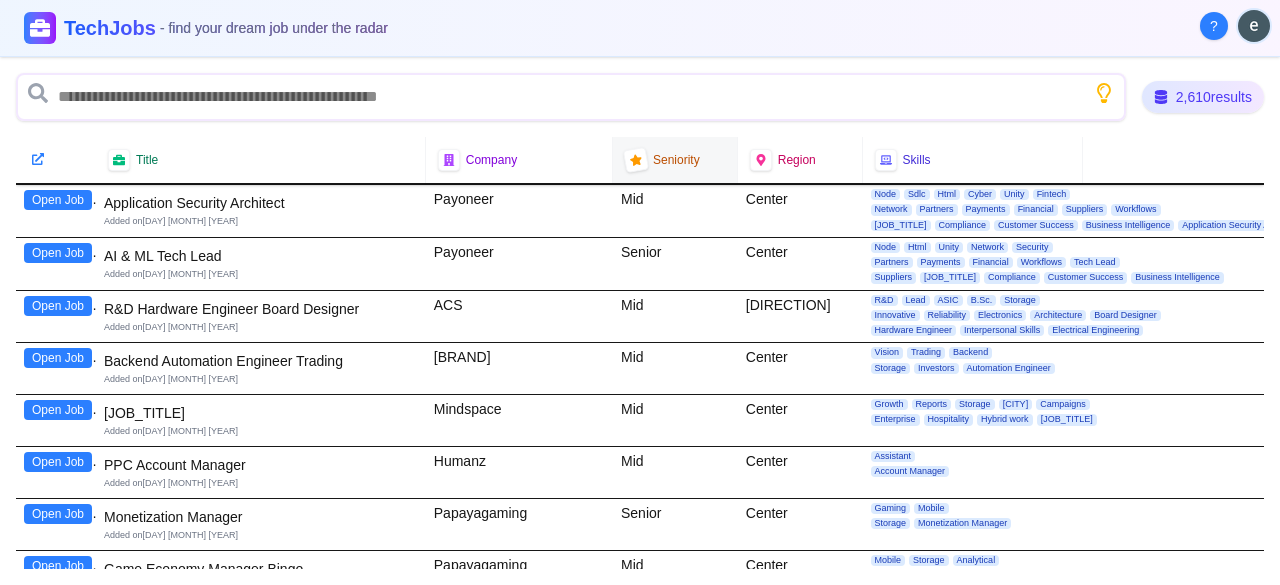 click at bounding box center [636, 160] 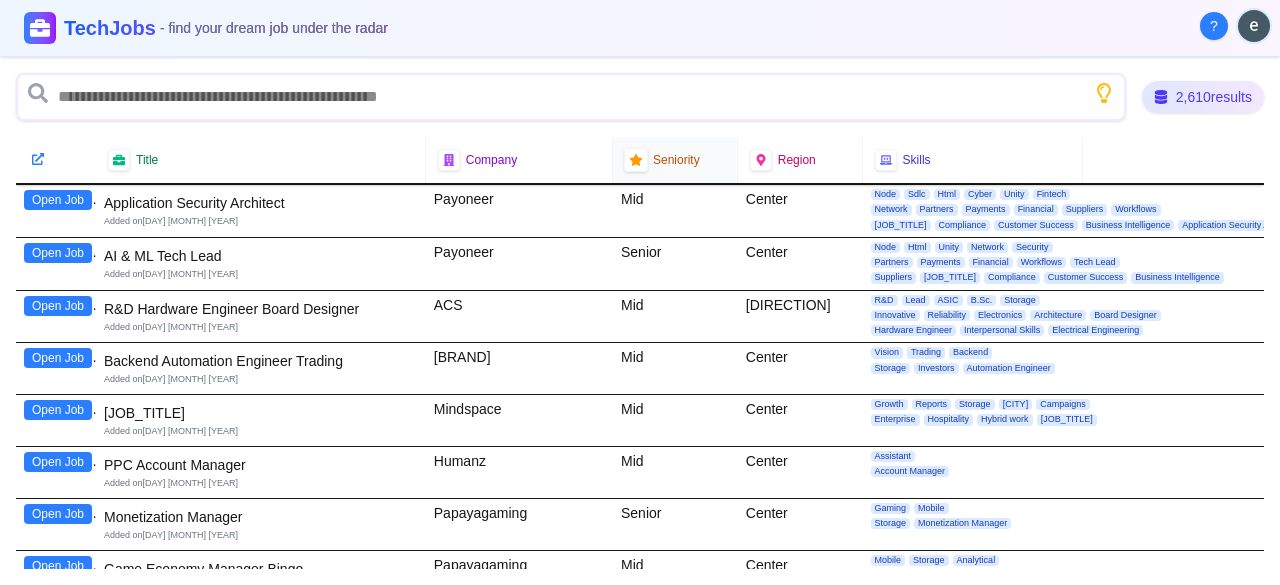 drag, startPoint x: 633, startPoint y: 153, endPoint x: 680, endPoint y: 153, distance: 47 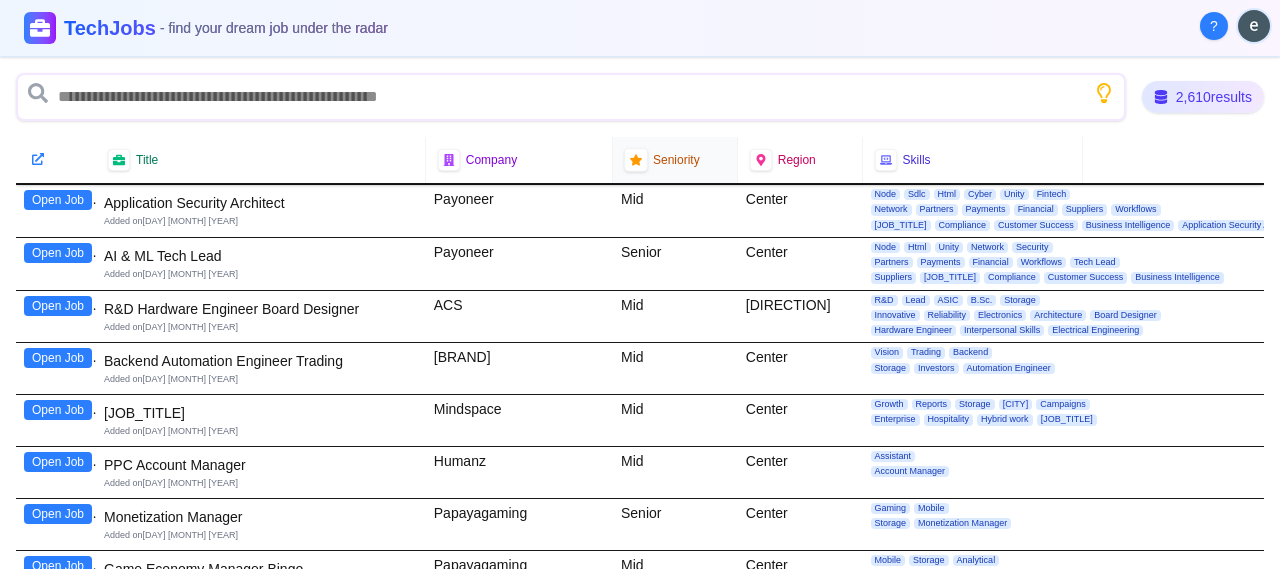 click on "Seniority" at bounding box center (676, 160) 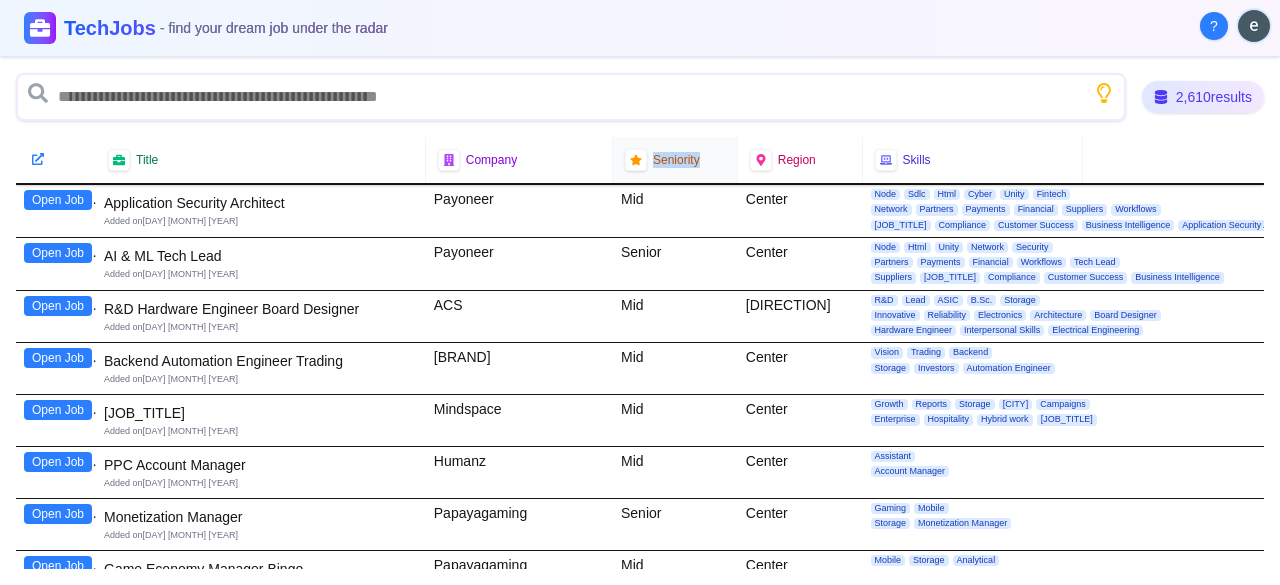 click on "Seniority" at bounding box center [676, 160] 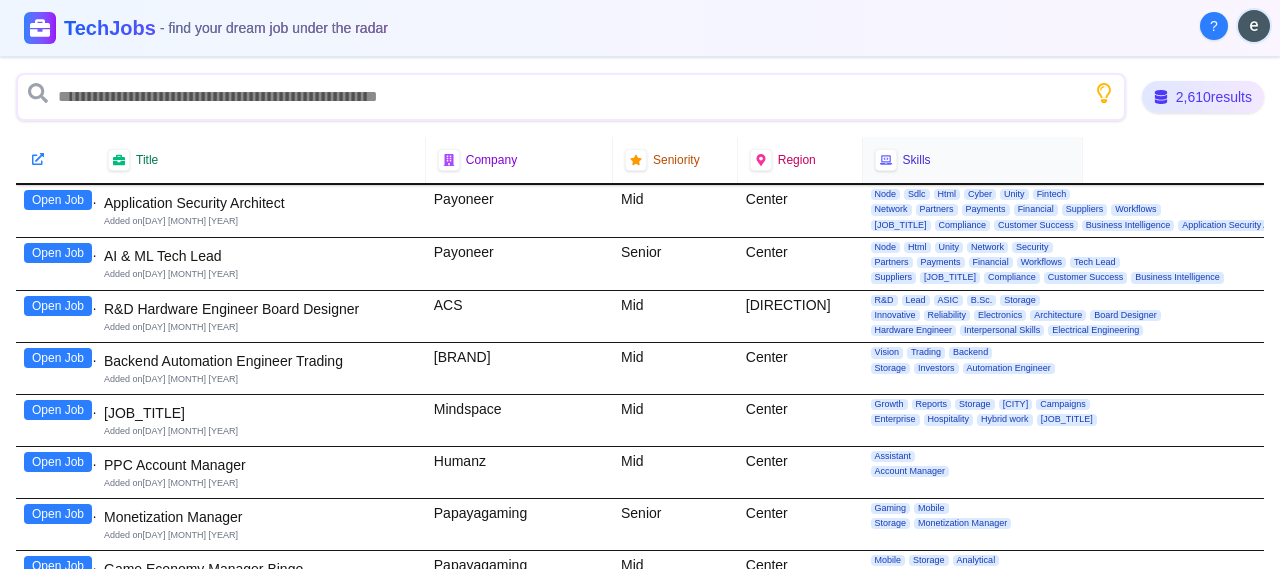 click on "Skills" at bounding box center (917, 160) 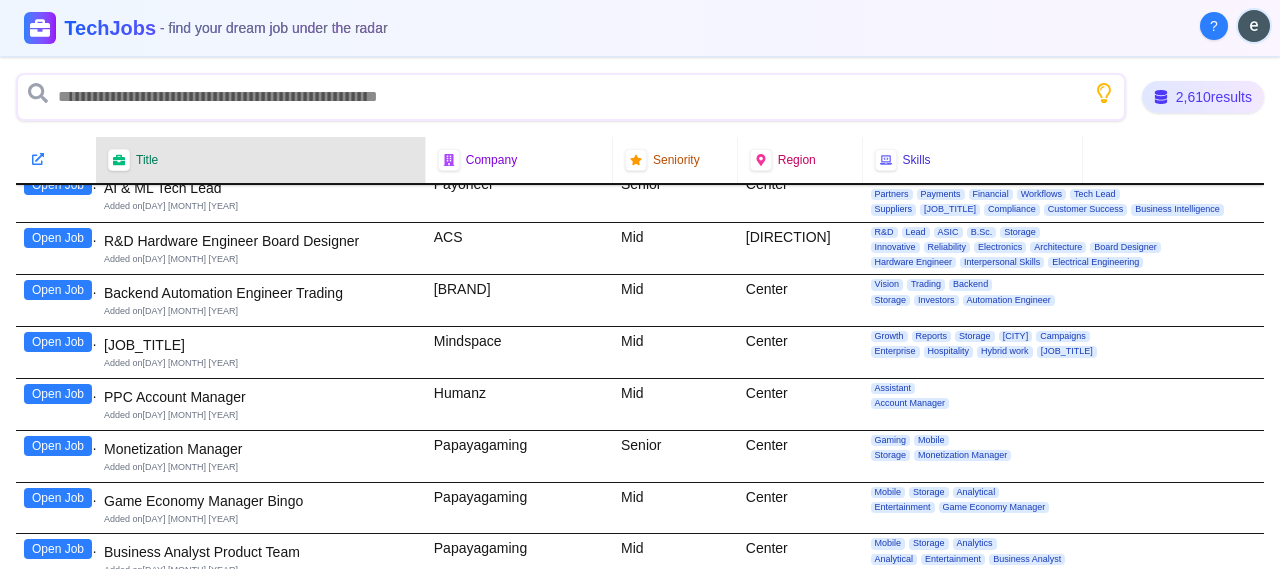 scroll, scrollTop: 100, scrollLeft: 0, axis: vertical 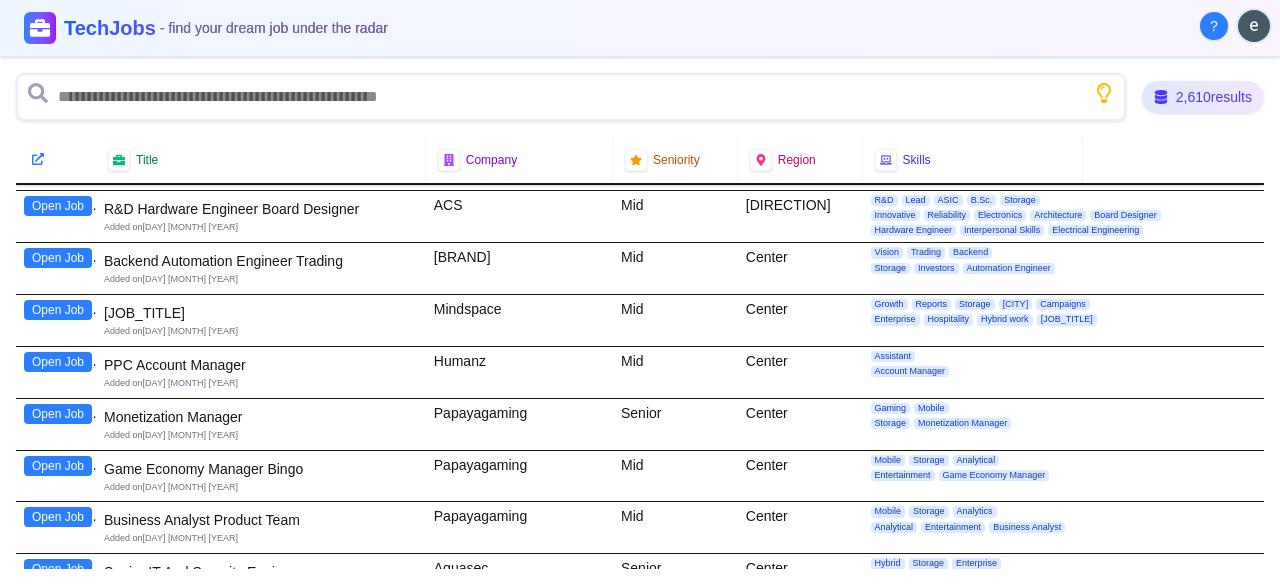 click on "Open Job" at bounding box center [58, 100] 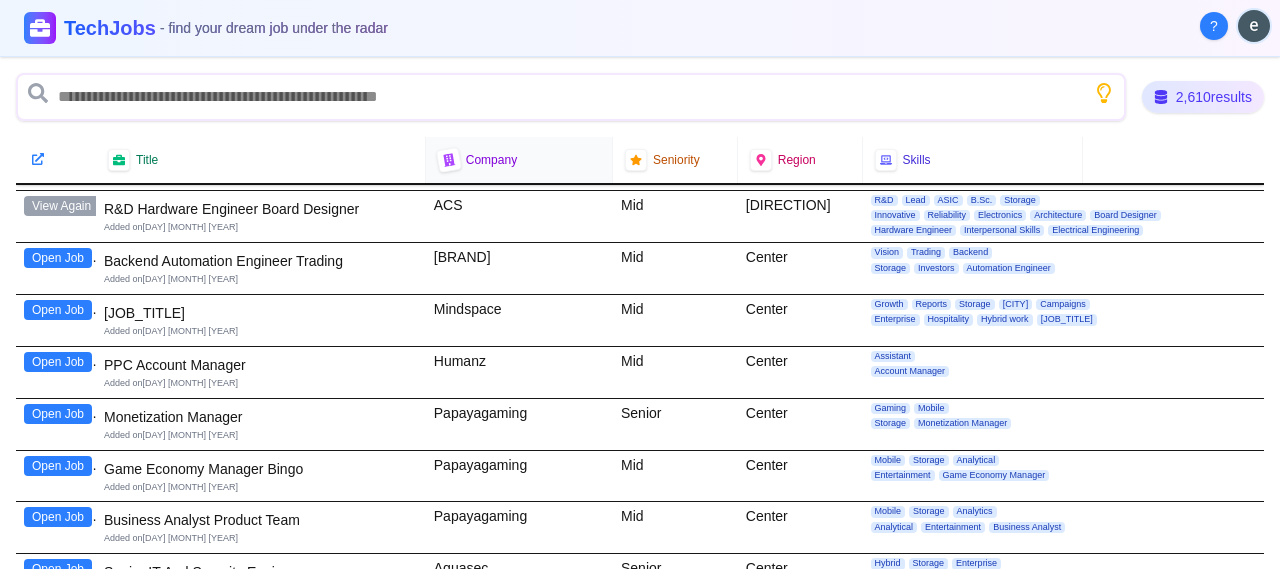 click at bounding box center (119, 160) 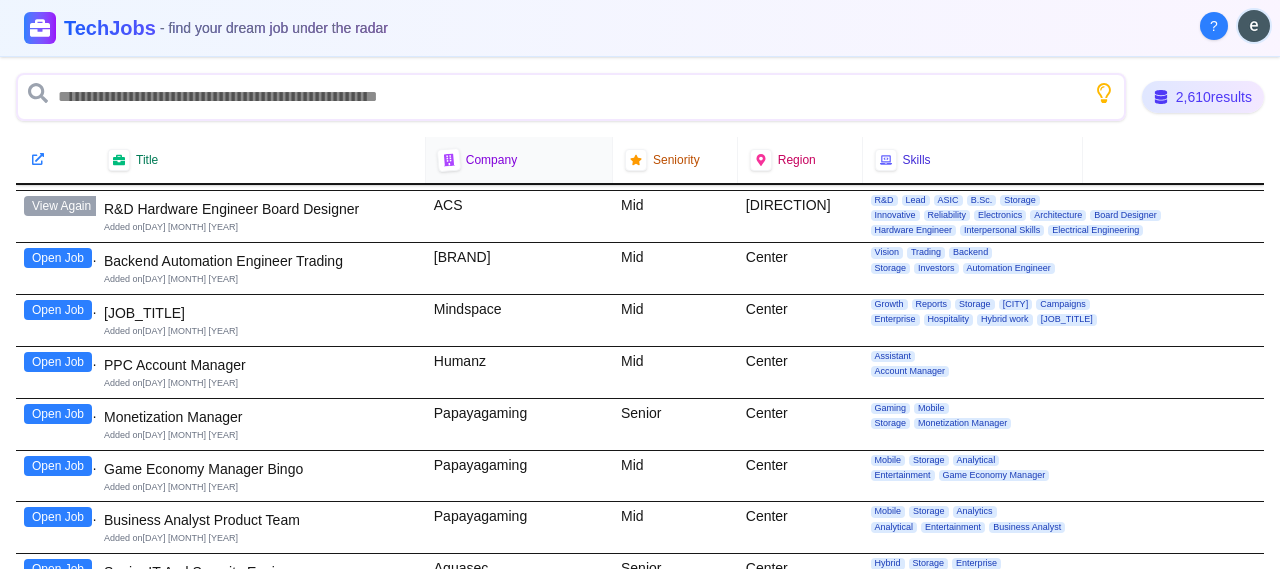 click on "Company" at bounding box center (491, 160) 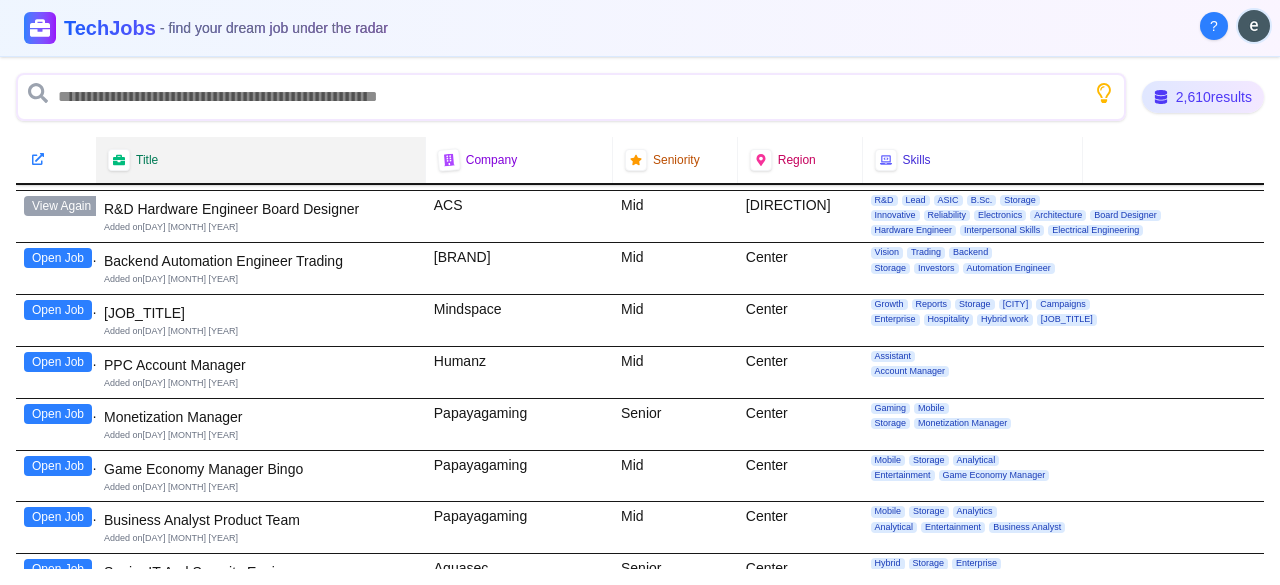 scroll, scrollTop: 0, scrollLeft: 0, axis: both 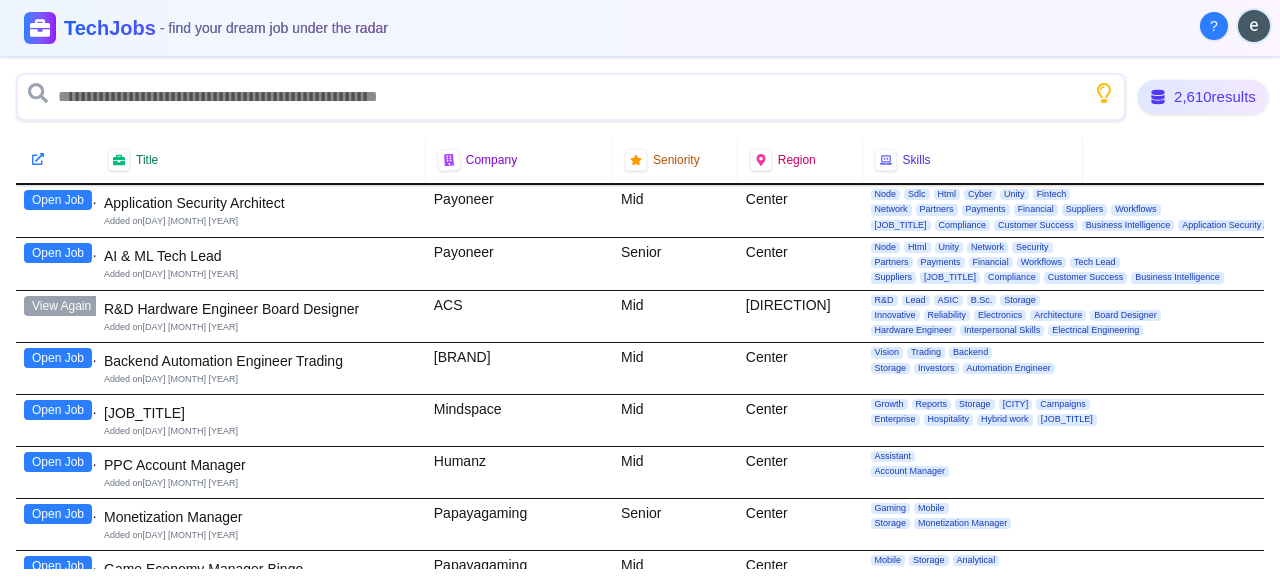 click on "2,610  results" at bounding box center (1202, 97) 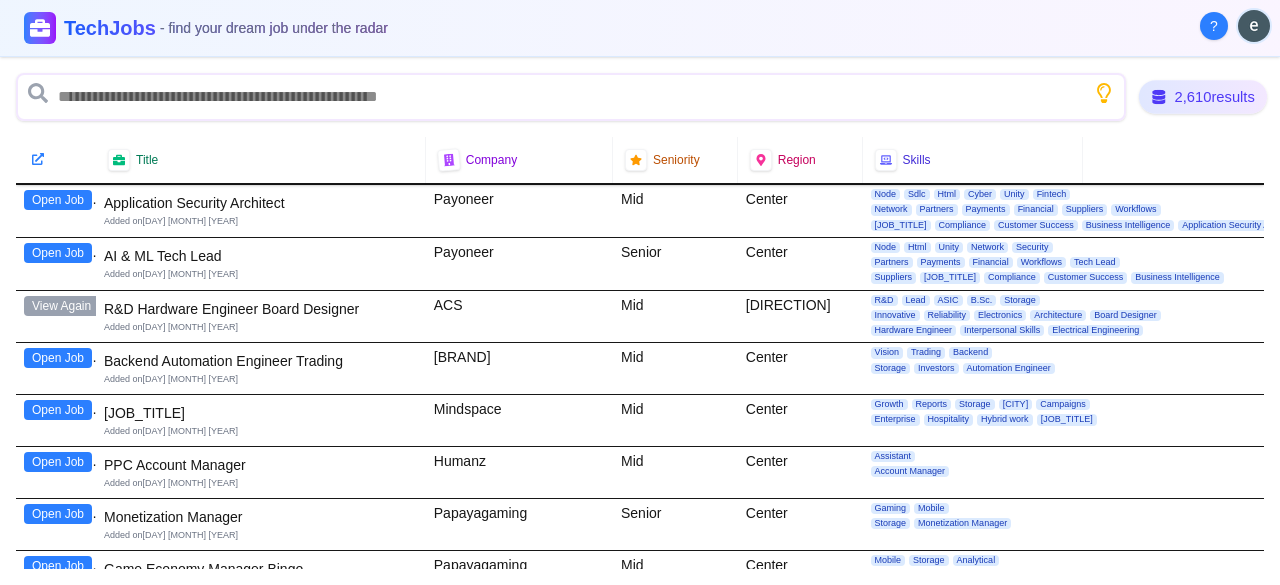 click on "2,610  results" at bounding box center [1203, 97] 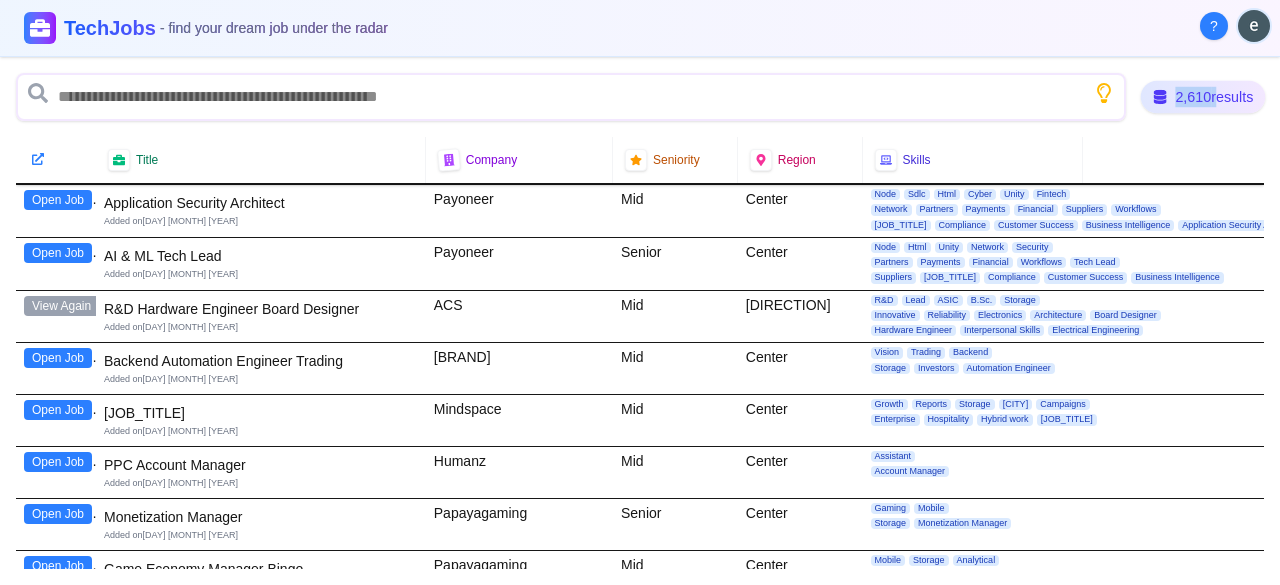 click on "2,610  results" at bounding box center [1202, 97] 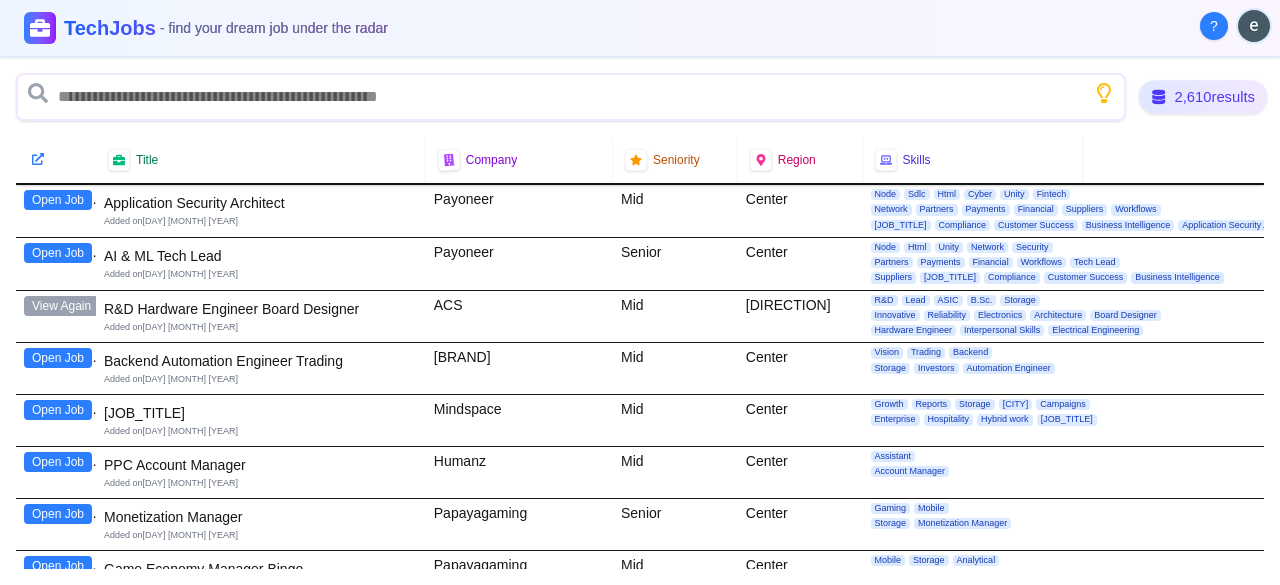 click on "2,610  results" at bounding box center [1202, 97] 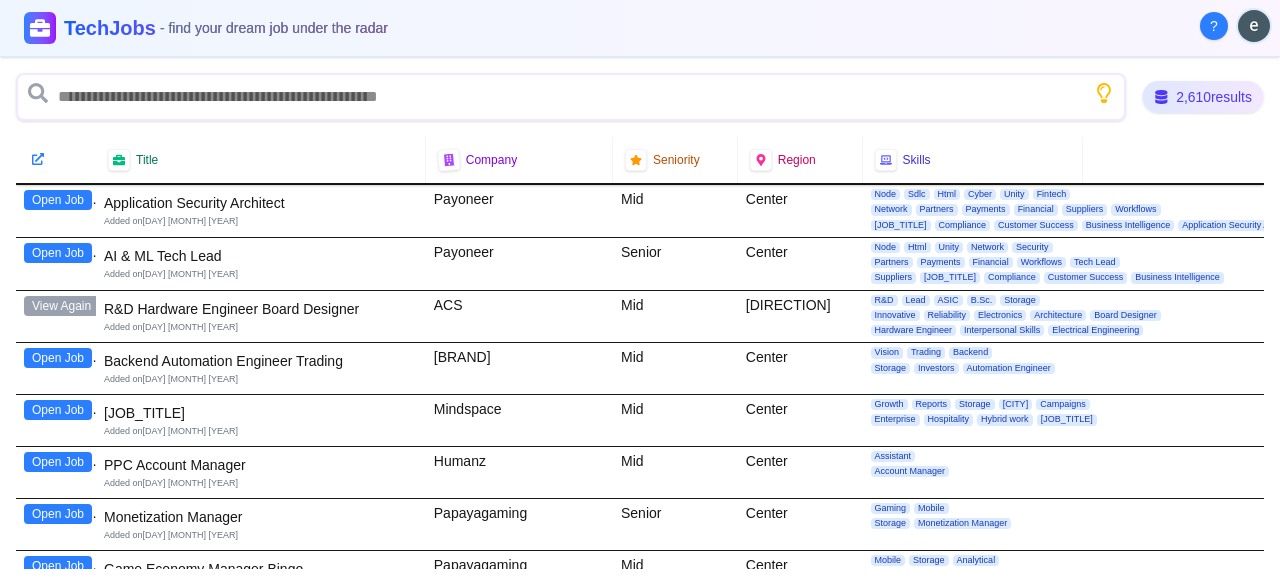 click at bounding box center (1161, 97) 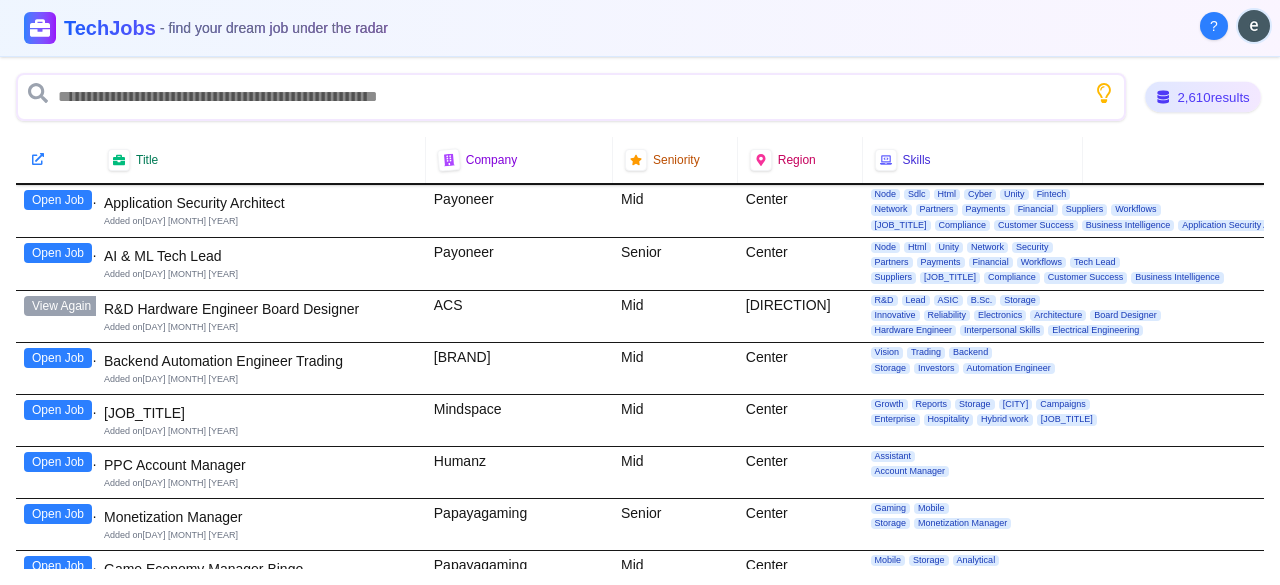 click at bounding box center (1163, 96) 